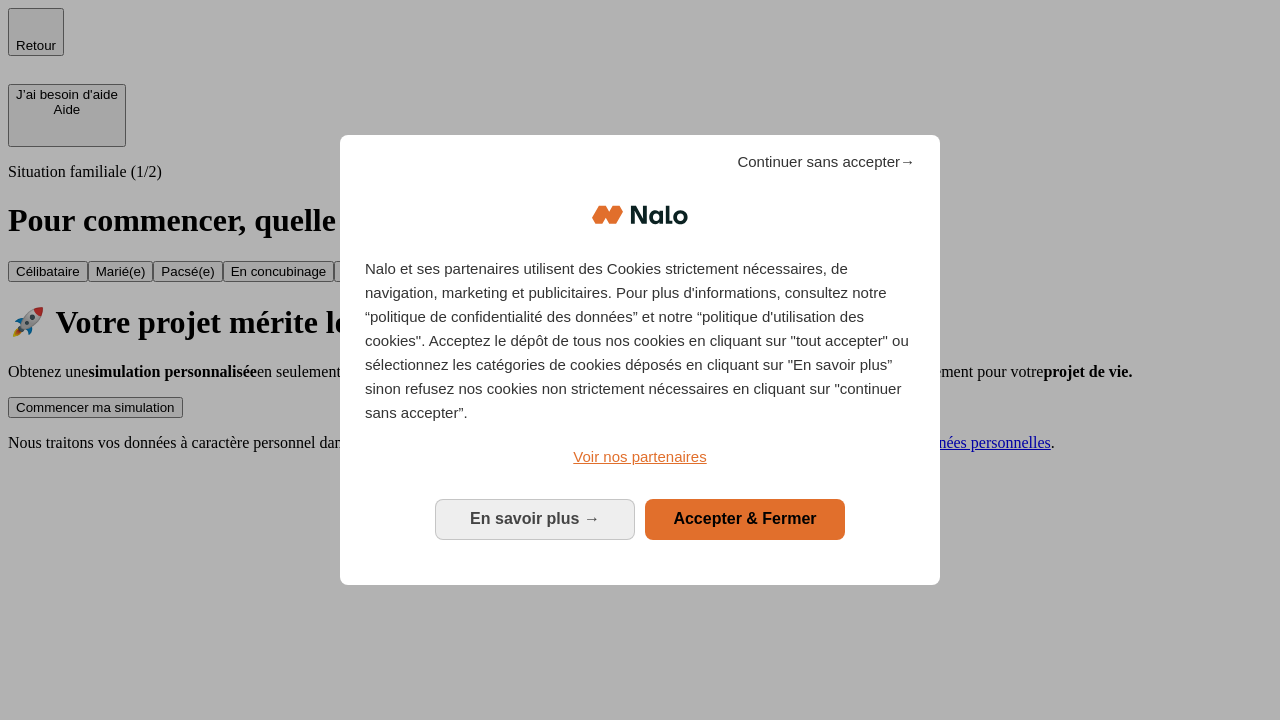 scroll, scrollTop: 0, scrollLeft: 0, axis: both 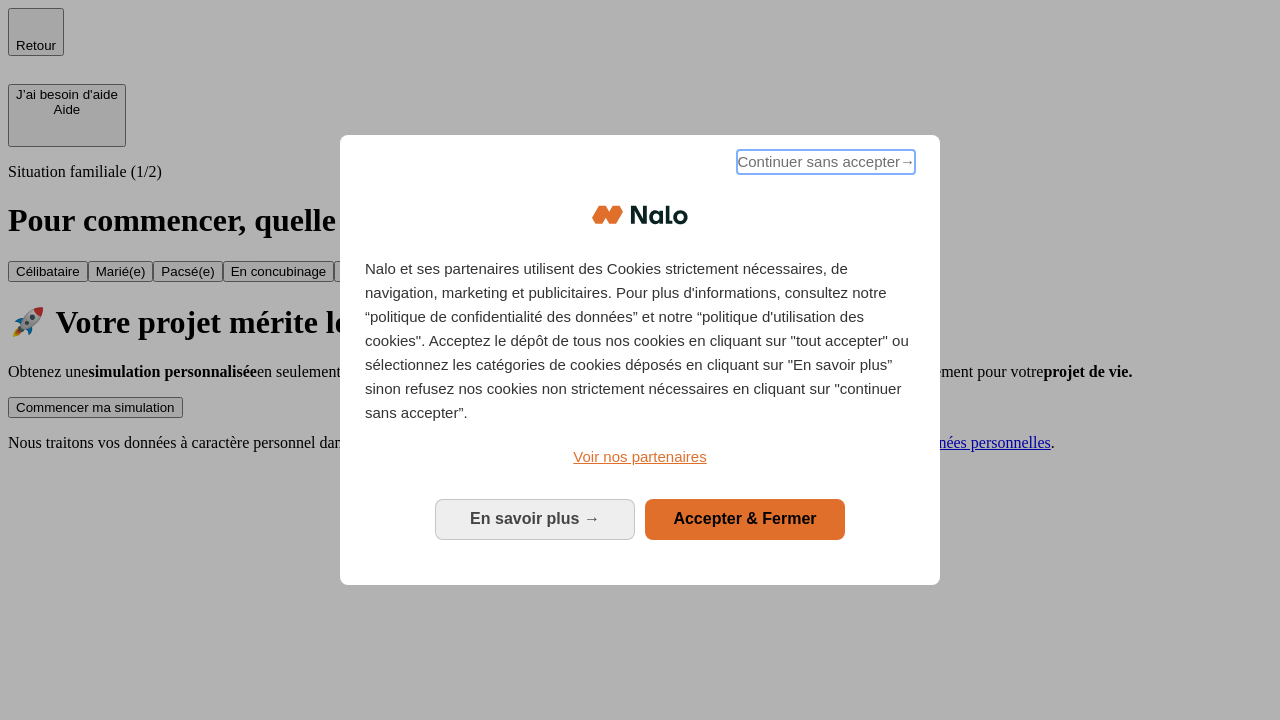 click on "Continuer sans accepter  →" at bounding box center (826, 162) 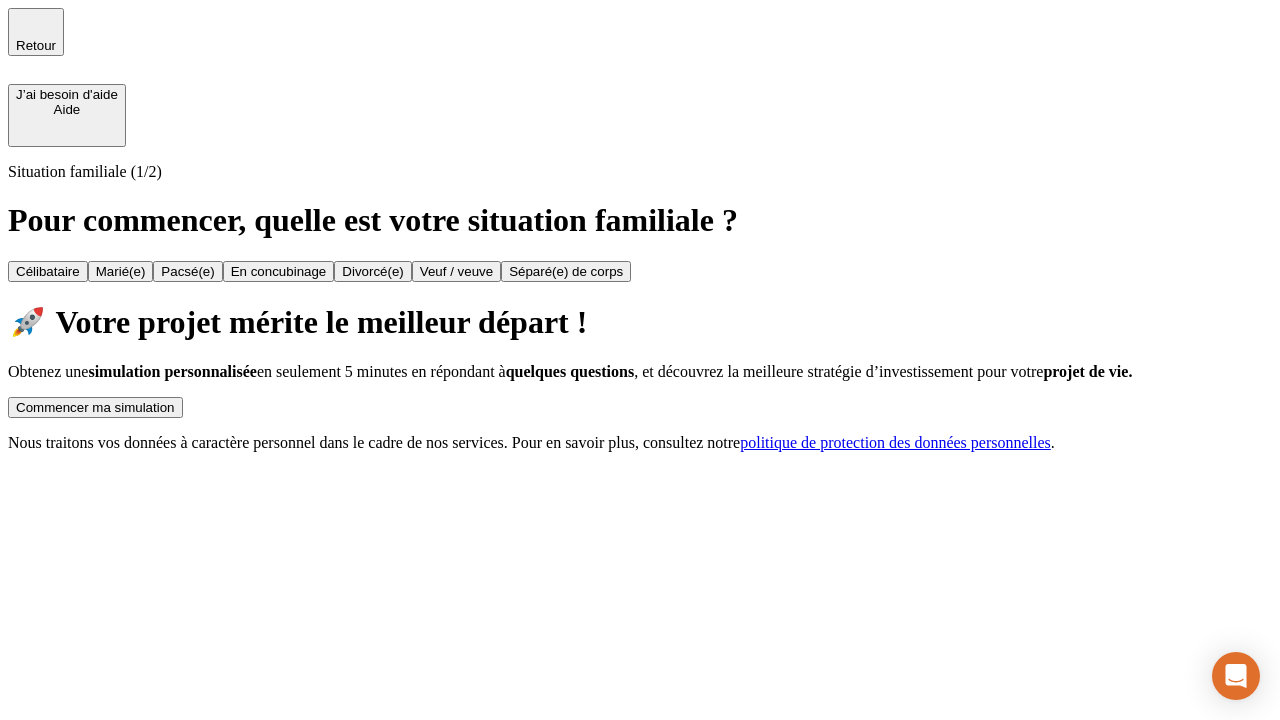 click on "Commencer ma simulation" at bounding box center (95, 407) 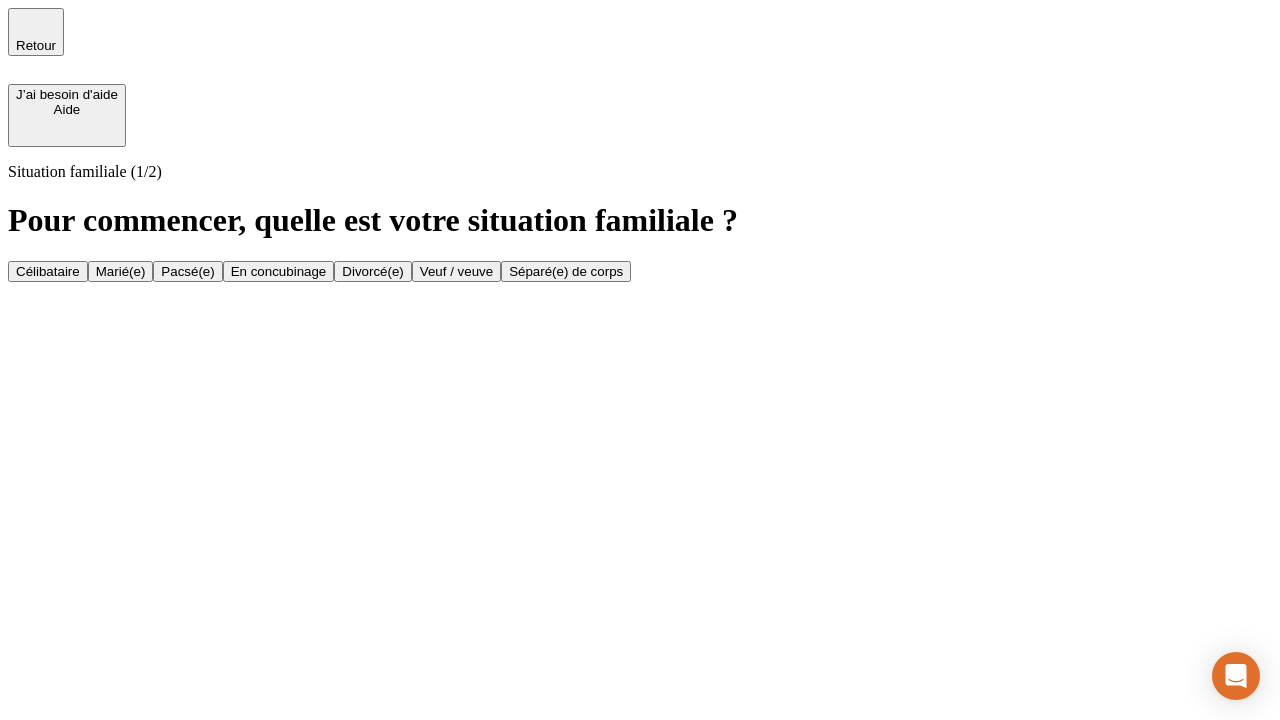 click on "Célibataire" at bounding box center (48, 271) 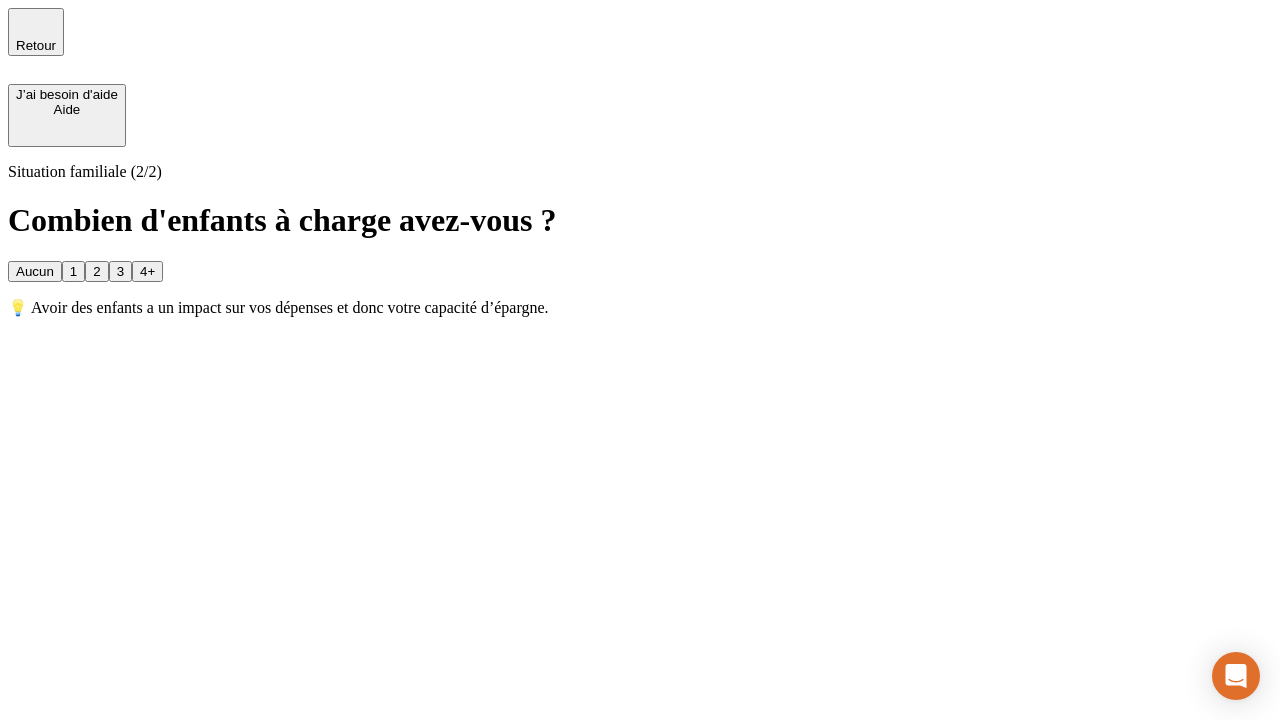 click on "Aucun" at bounding box center [35, 271] 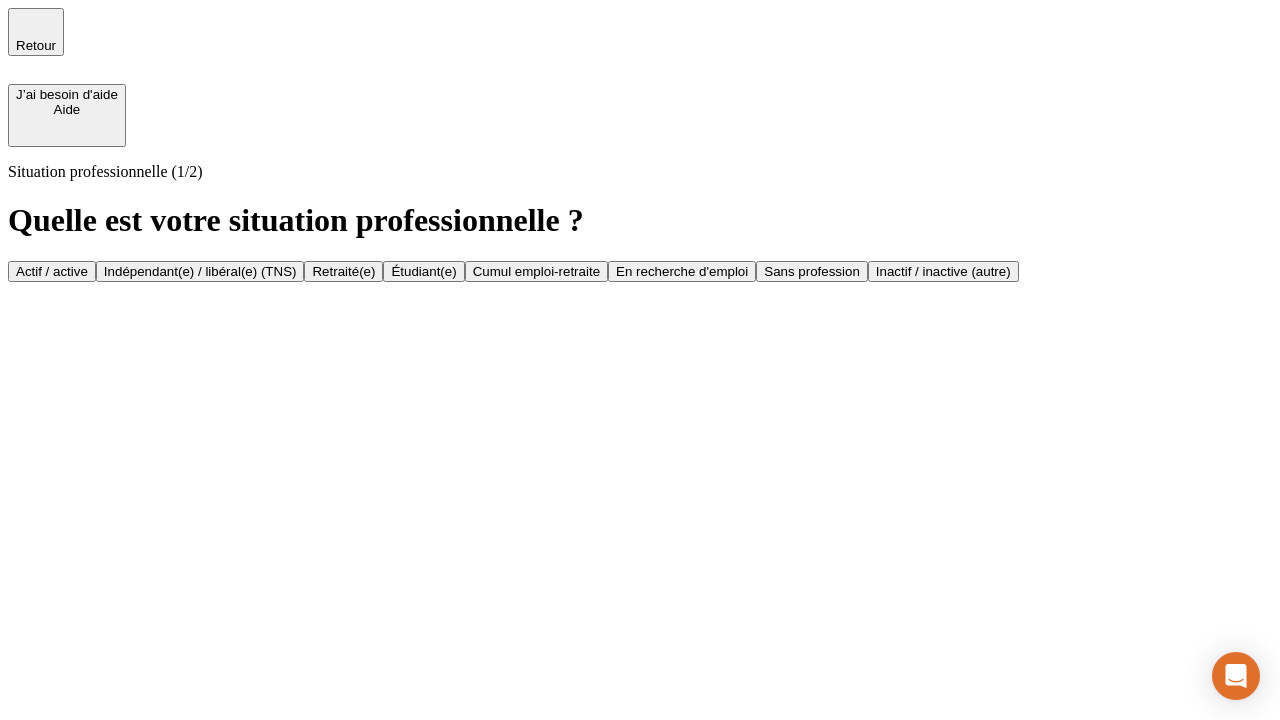 click on "Actif / active" at bounding box center (52, 271) 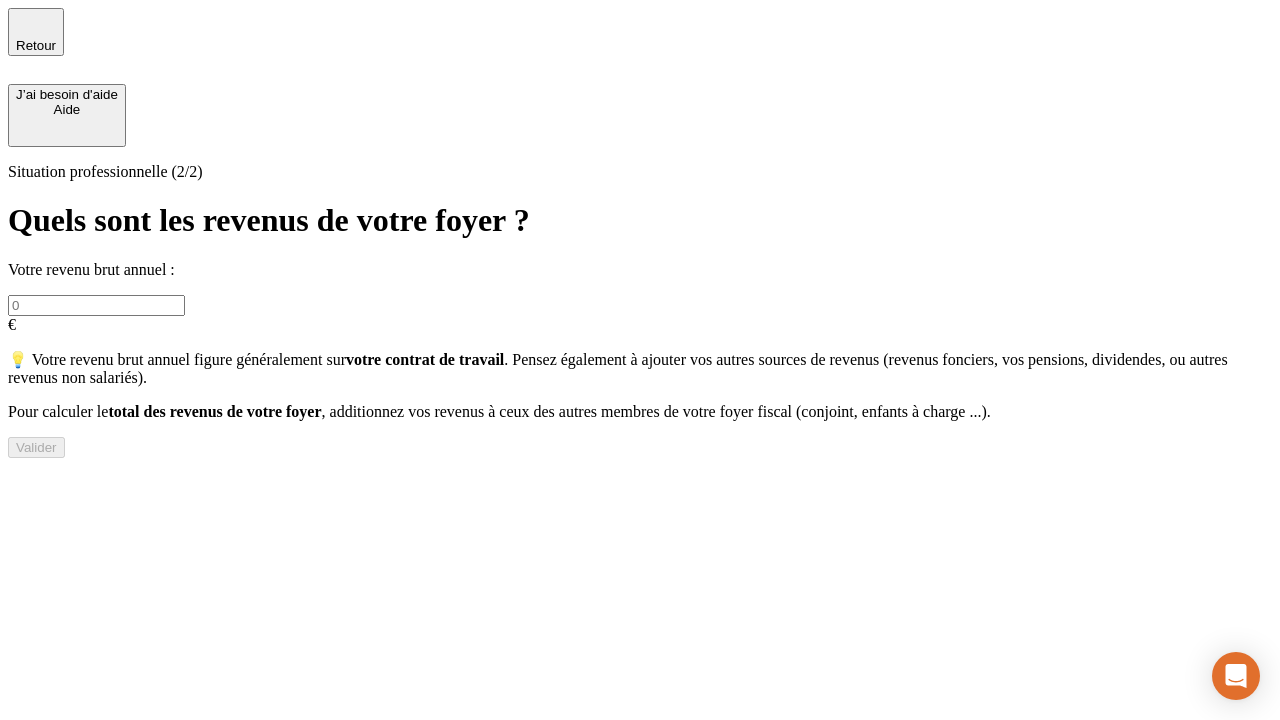 click at bounding box center [96, 305] 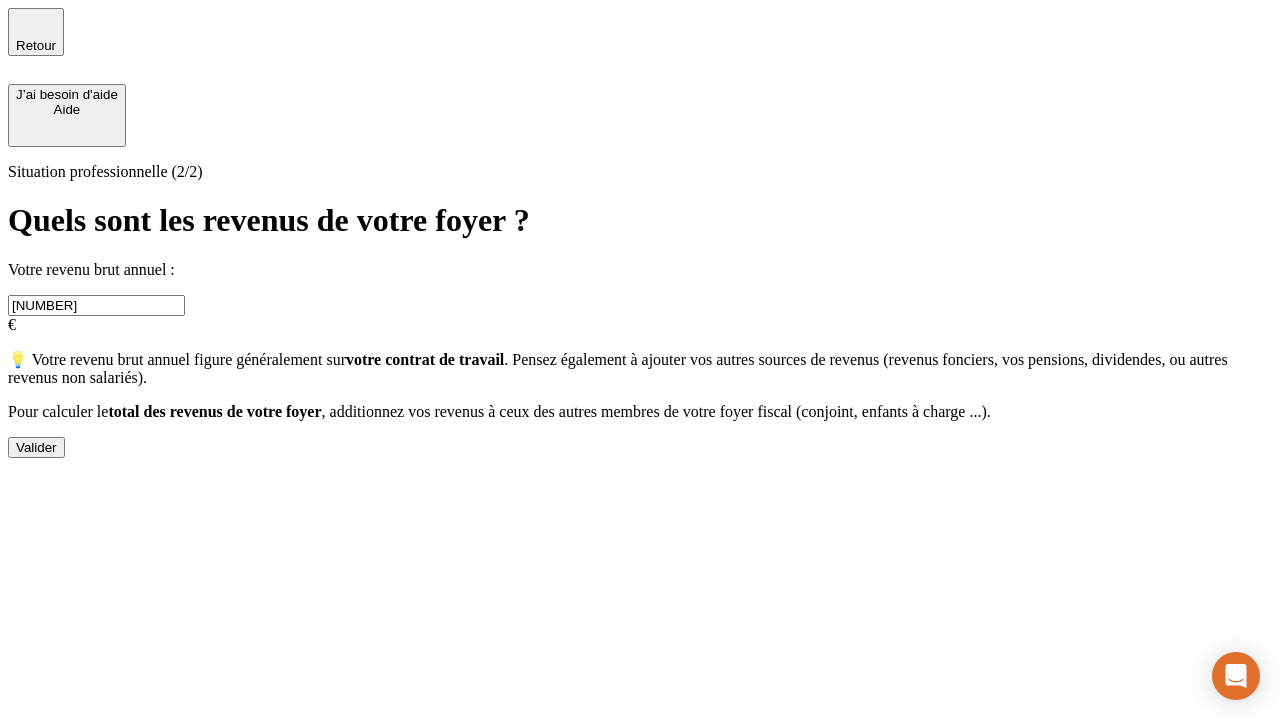 type on "[NUMBER]" 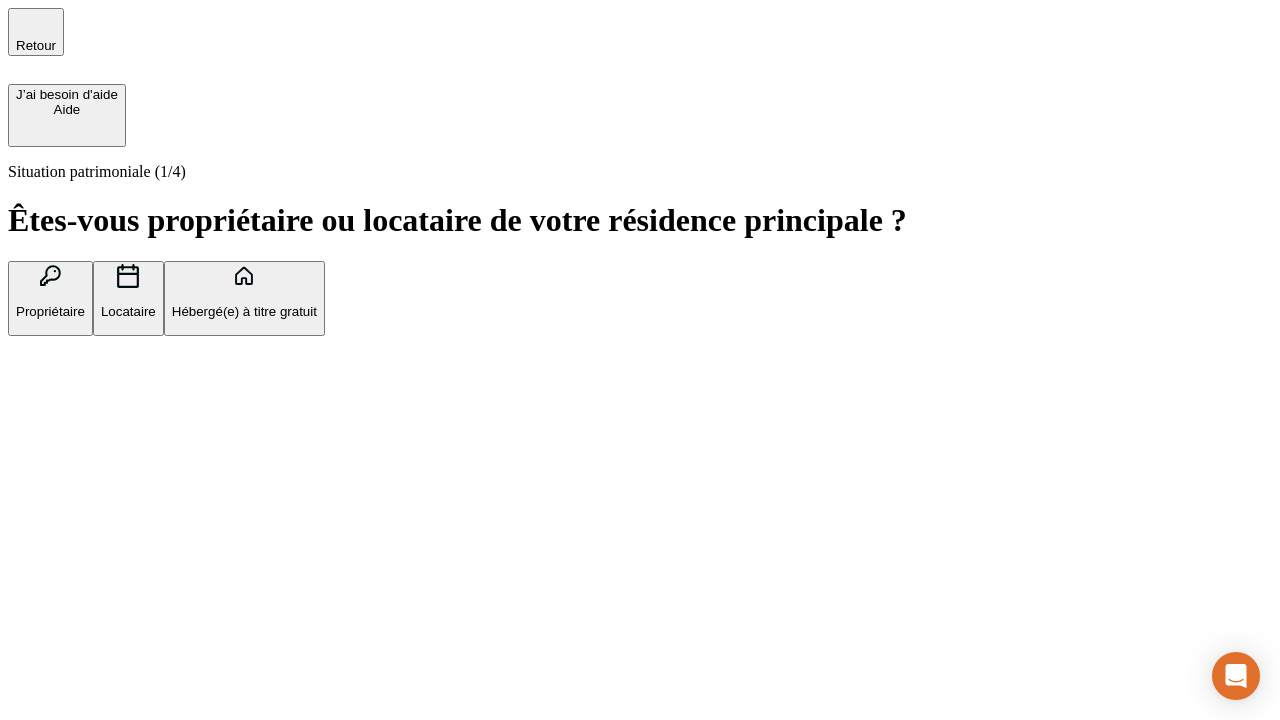 click on "Hébergé(e) à titre gratuit" at bounding box center (244, 311) 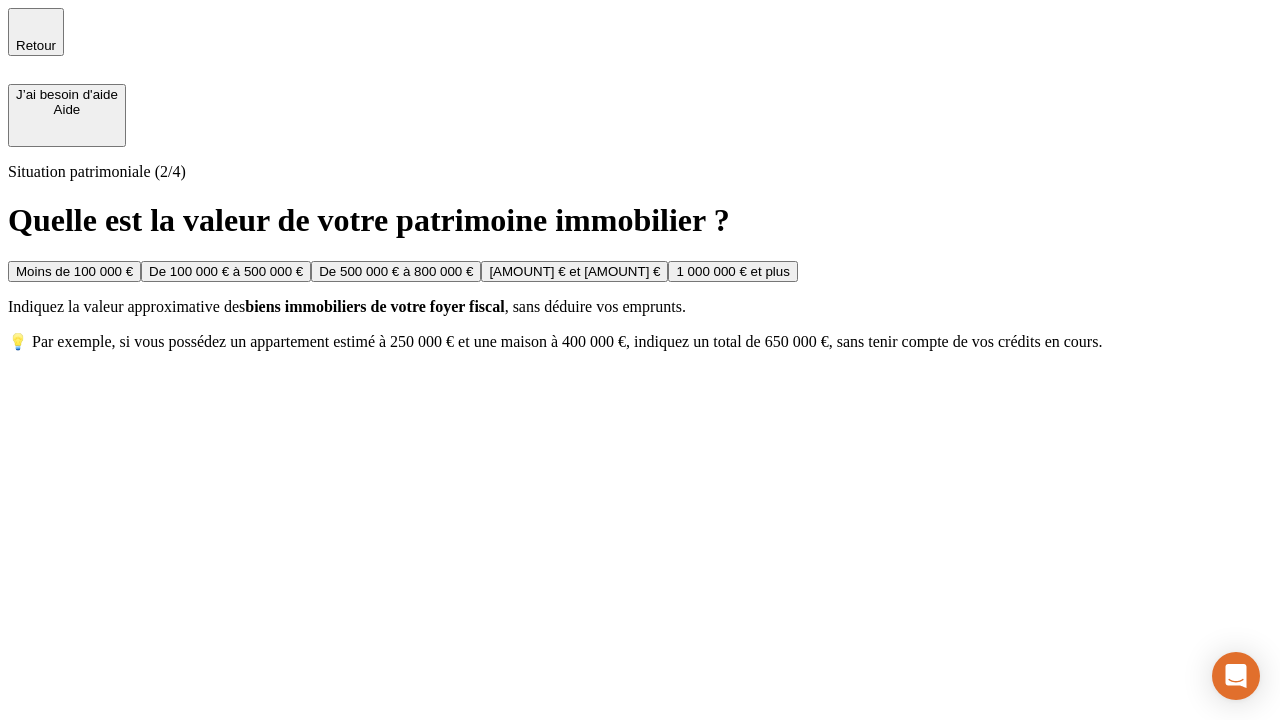 click on "Moins de 100 000 €" at bounding box center (74, 271) 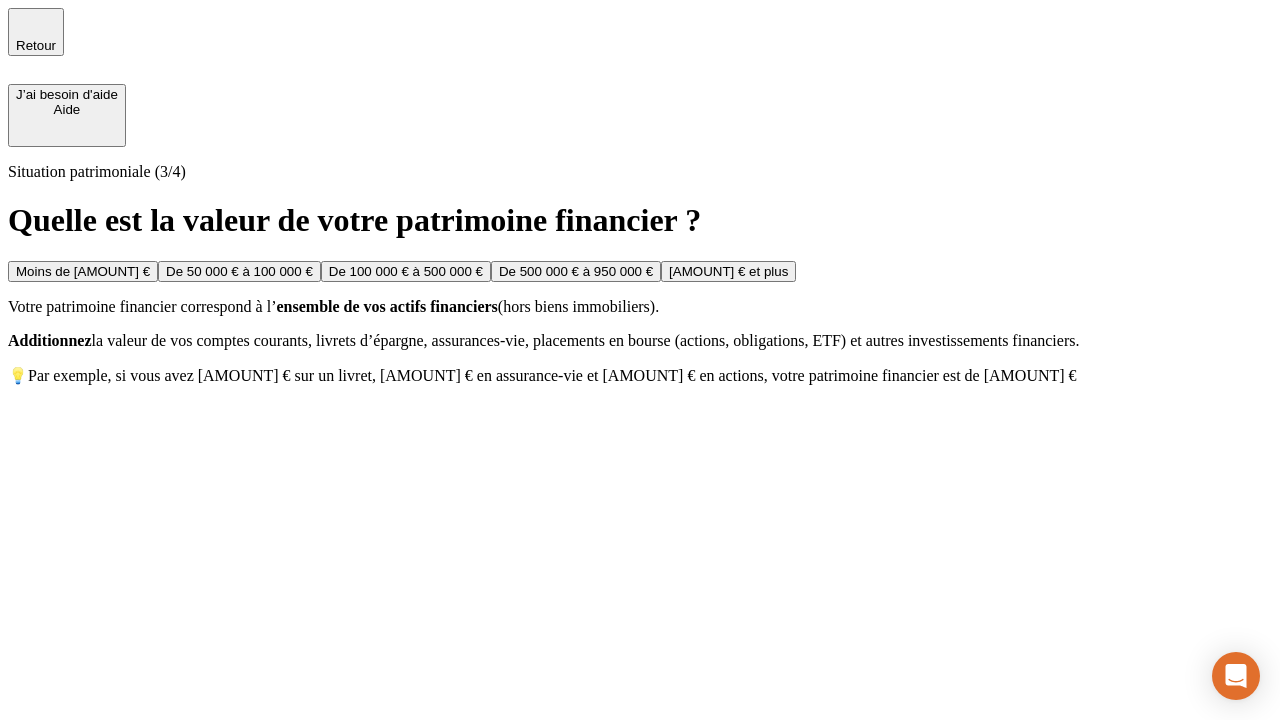 click on "Moins de [AMOUNT] €" at bounding box center [83, 271] 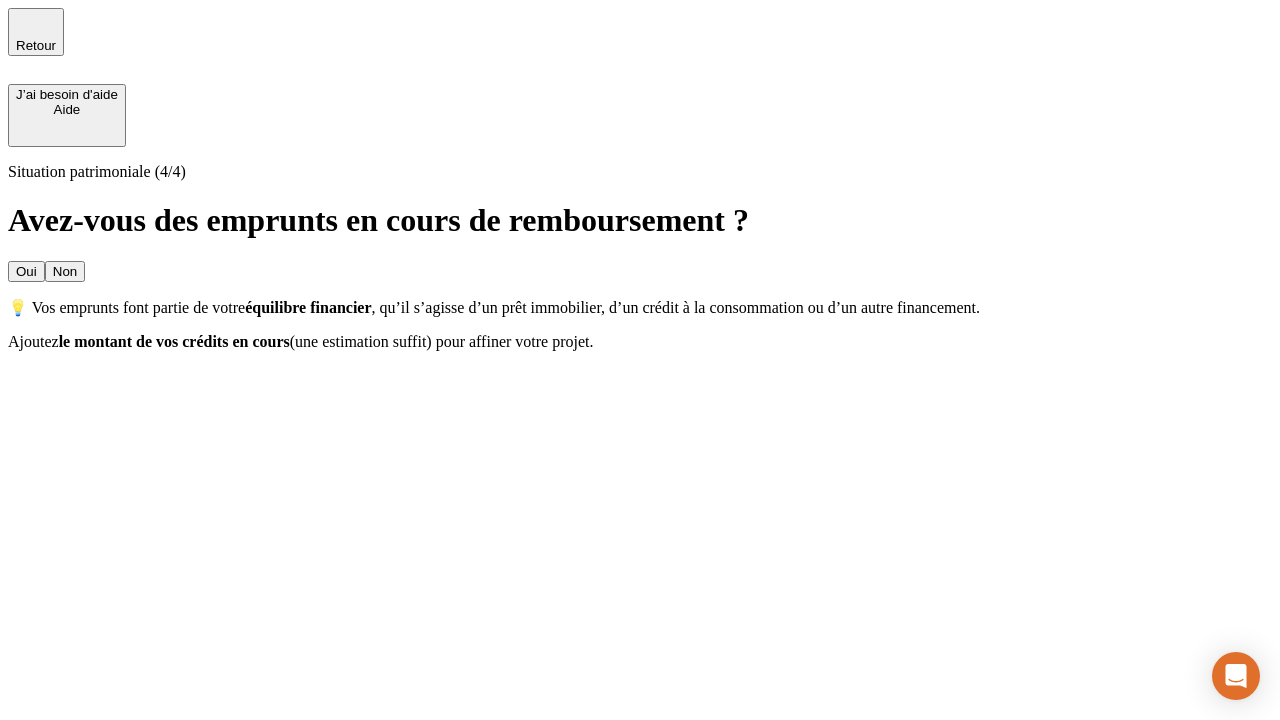 click on "Non" at bounding box center (65, 271) 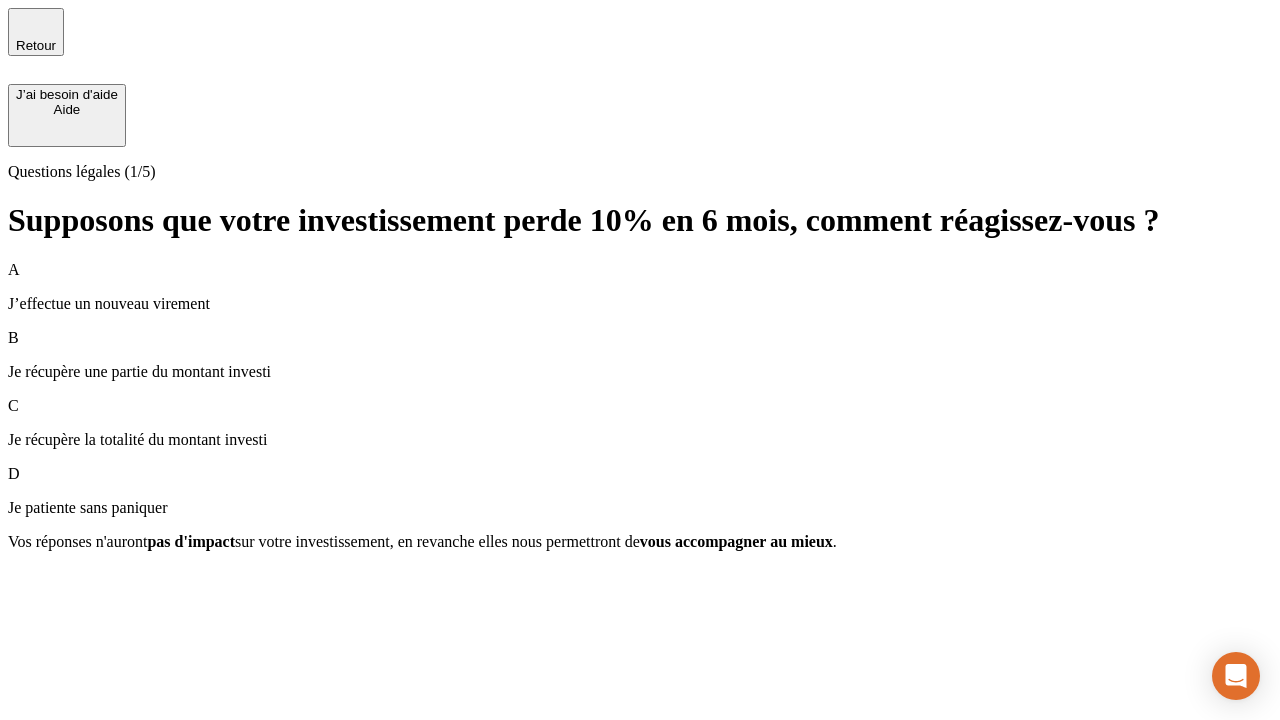 click on "A J’effectue un nouveau virement" at bounding box center [640, 287] 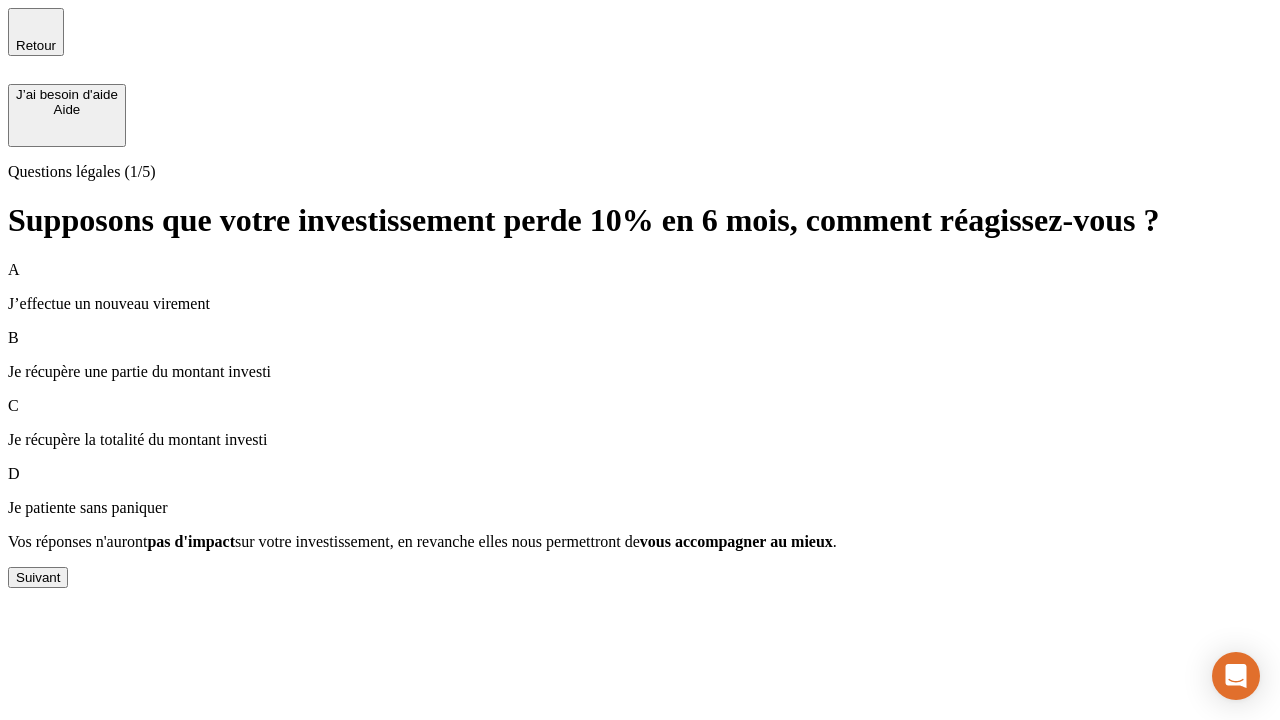 click on "Suivant" at bounding box center [38, 577] 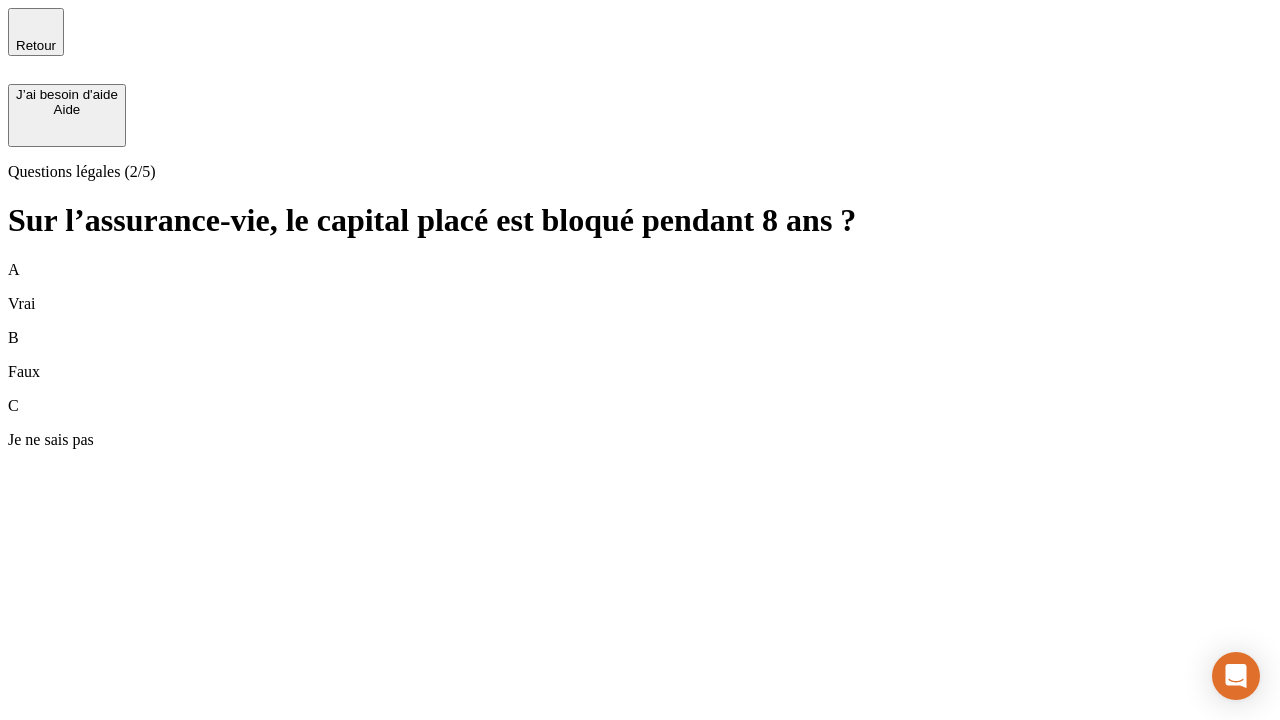 click on "B Faux" at bounding box center (640, 355) 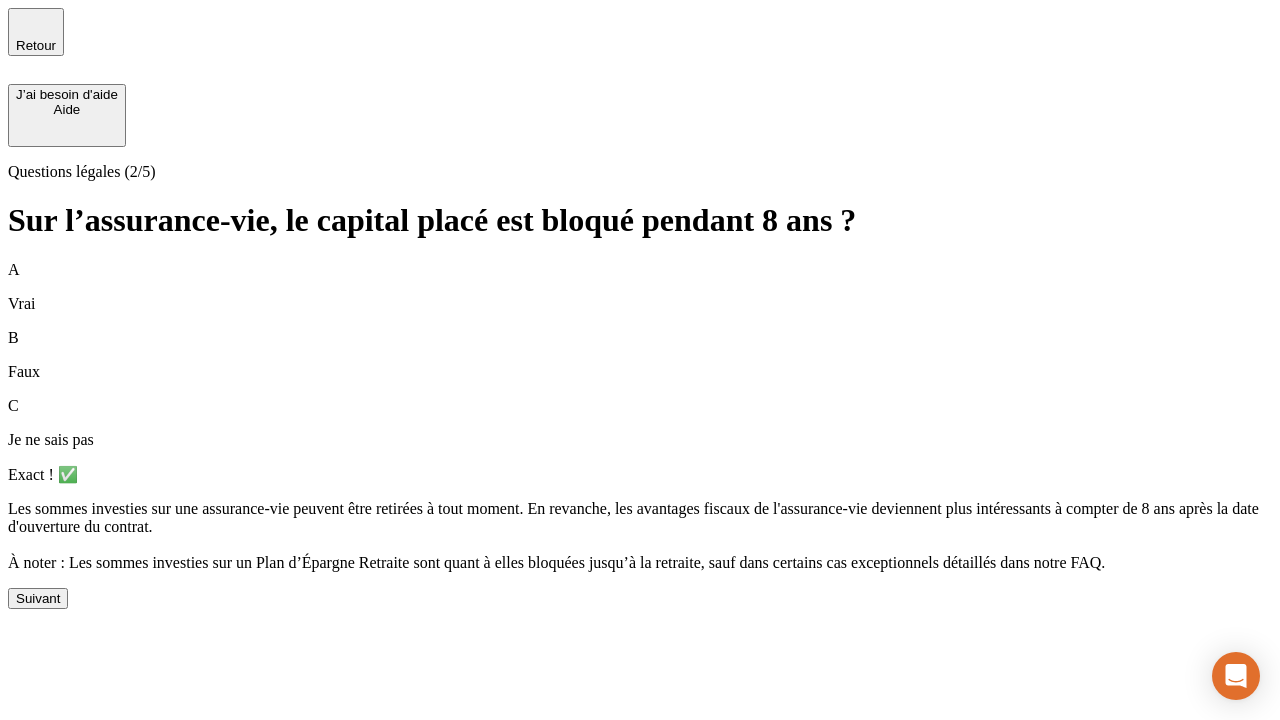 click on "Suivant" at bounding box center [38, 598] 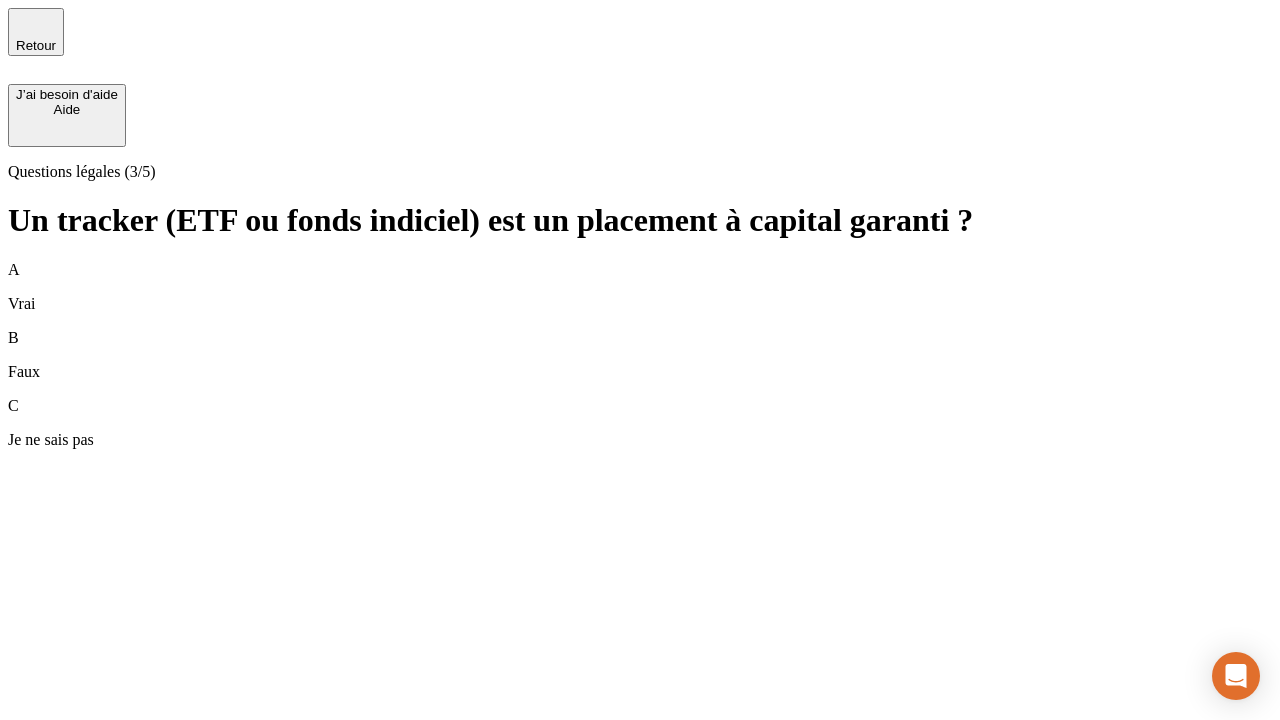 click on "B Faux" at bounding box center [640, 355] 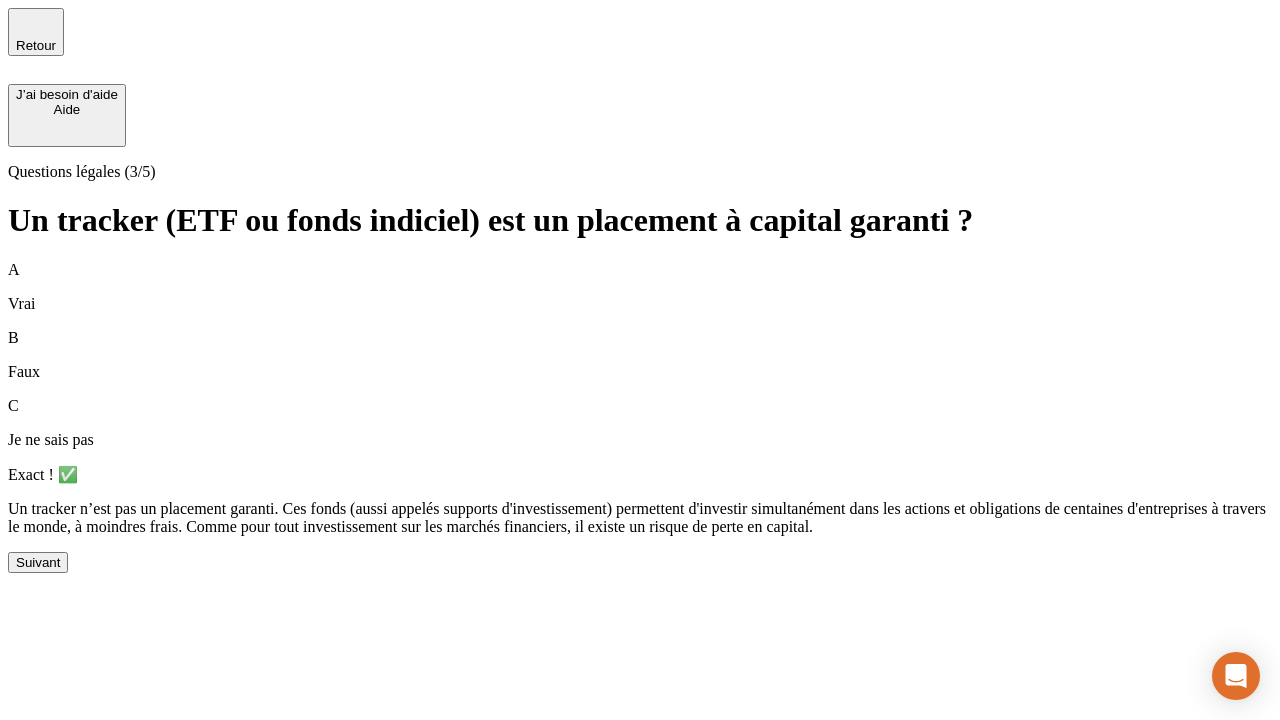 click on "Suivant" at bounding box center [38, 562] 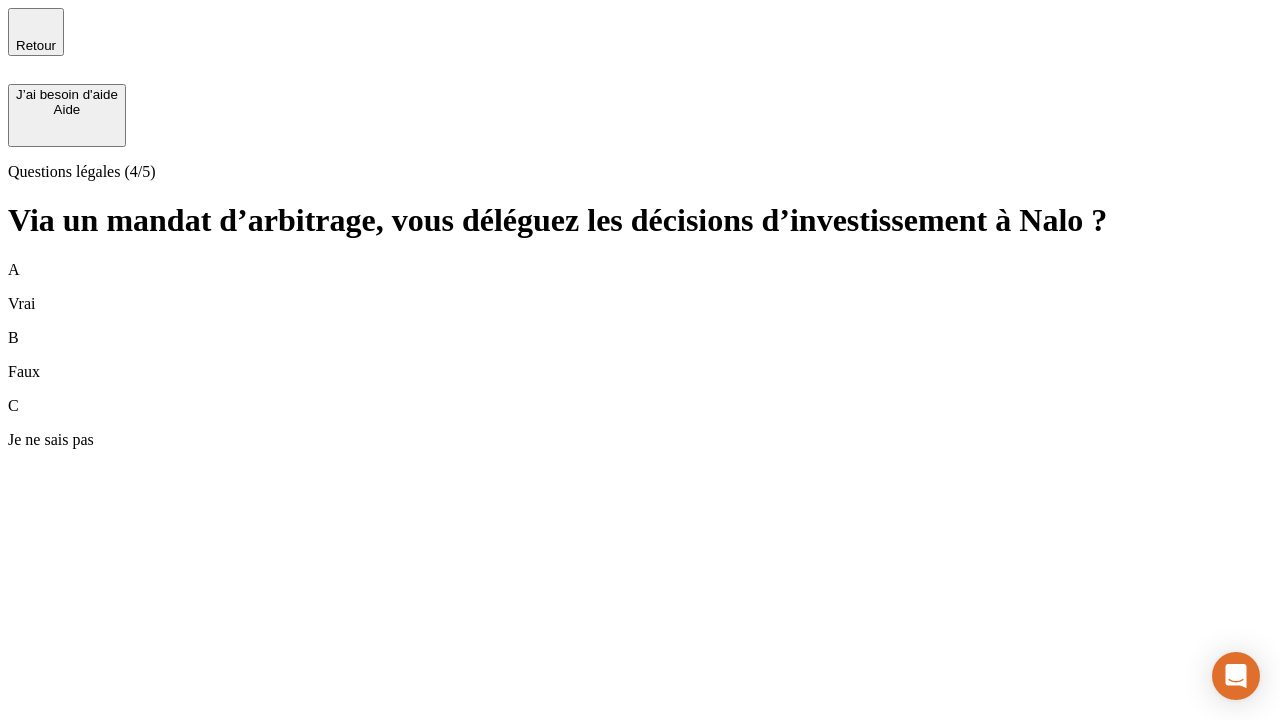 click on "A Vrai" at bounding box center (640, 287) 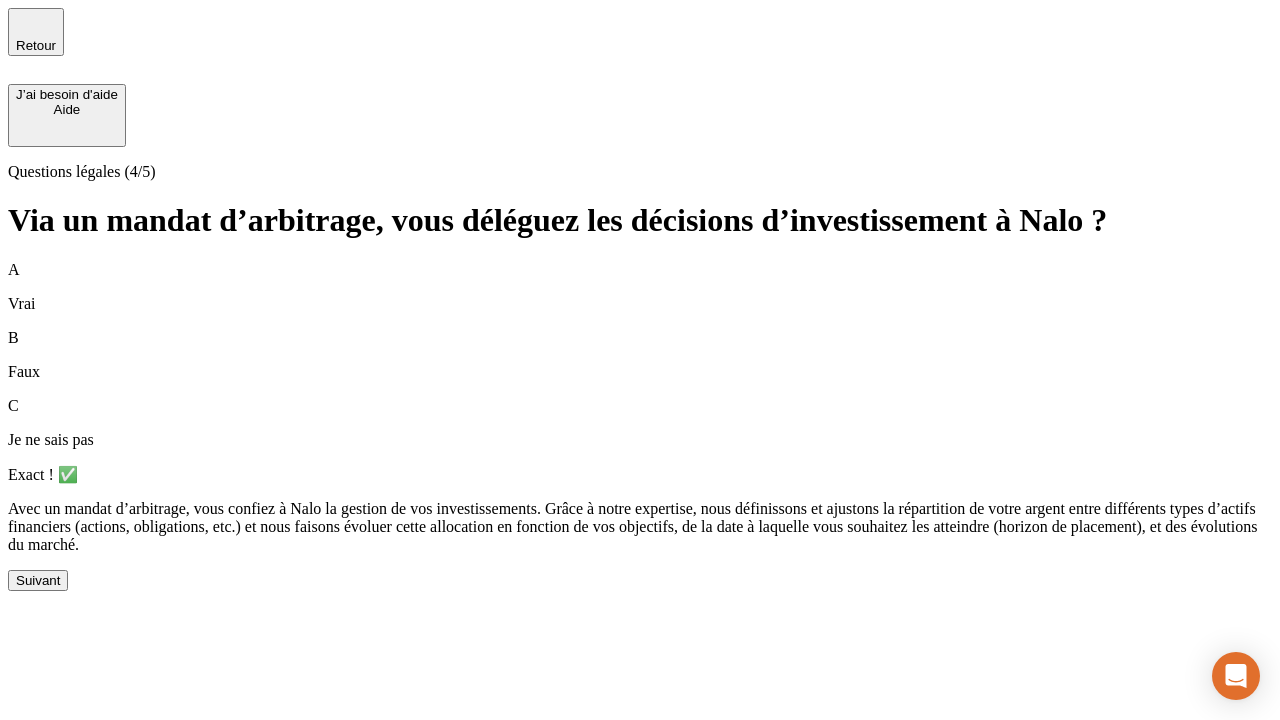 click on "Suivant" at bounding box center [38, 580] 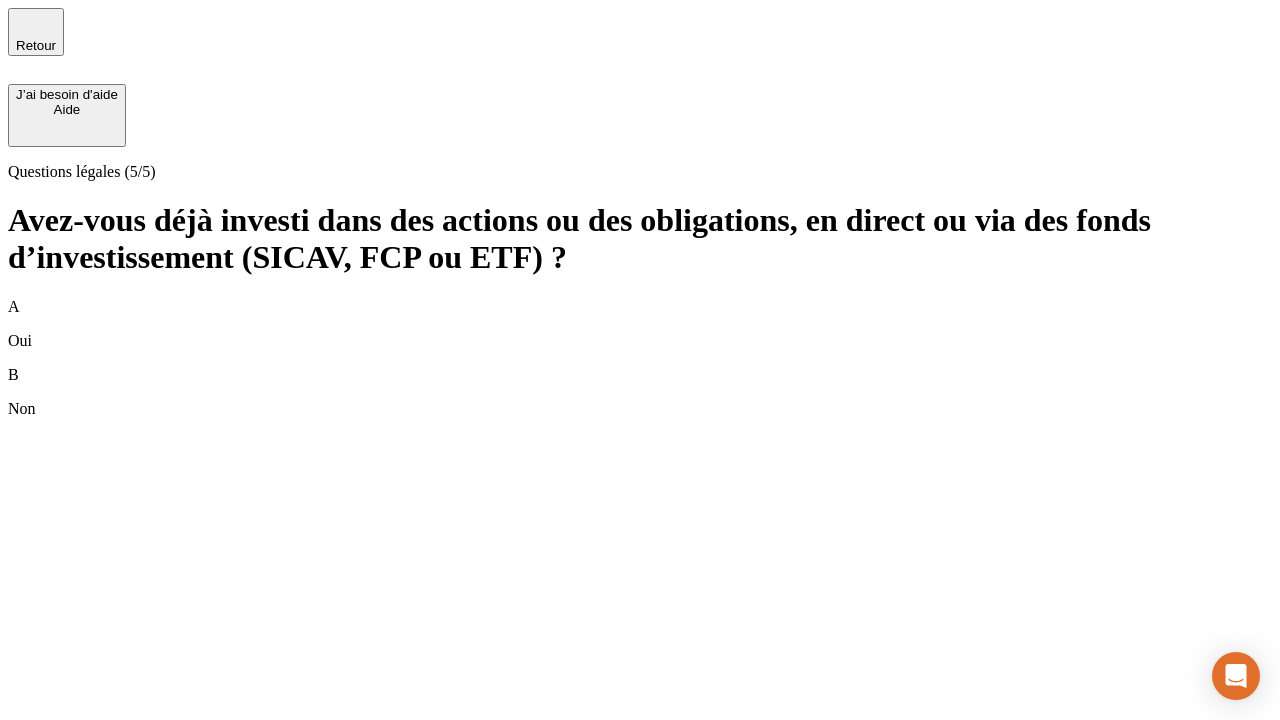 click on "B Non" at bounding box center (640, 392) 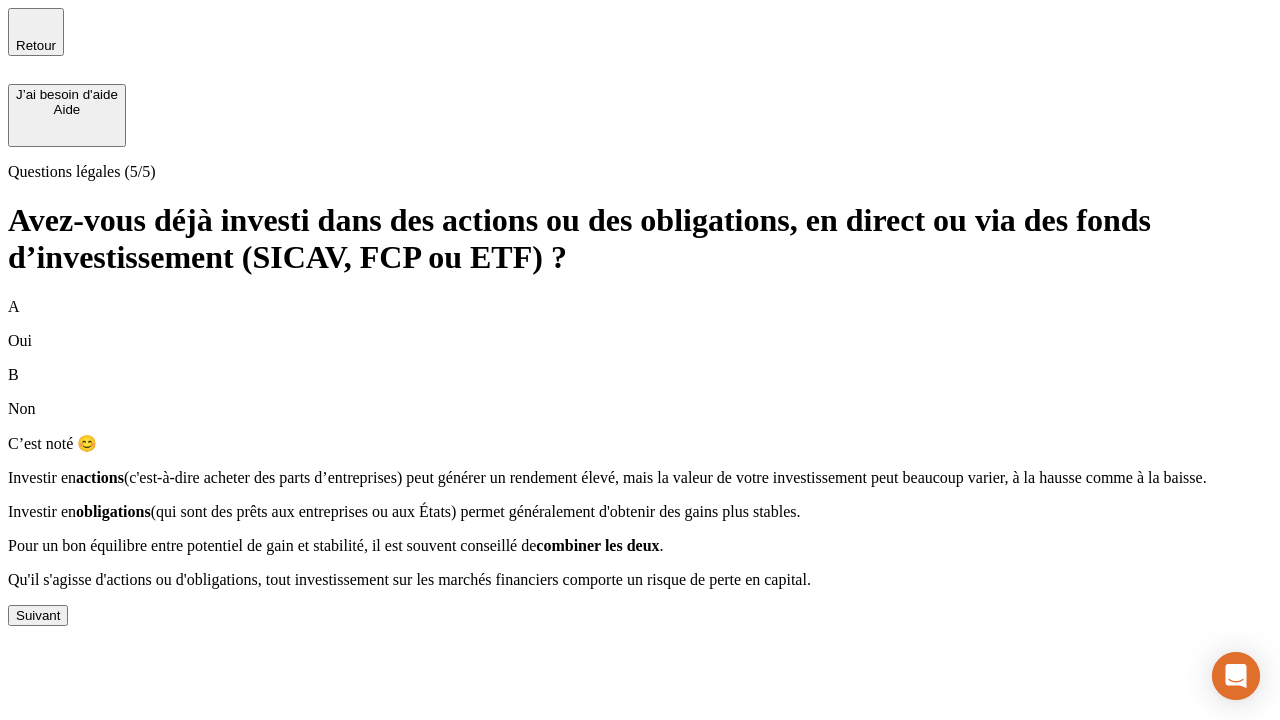 scroll, scrollTop: 0, scrollLeft: 0, axis: both 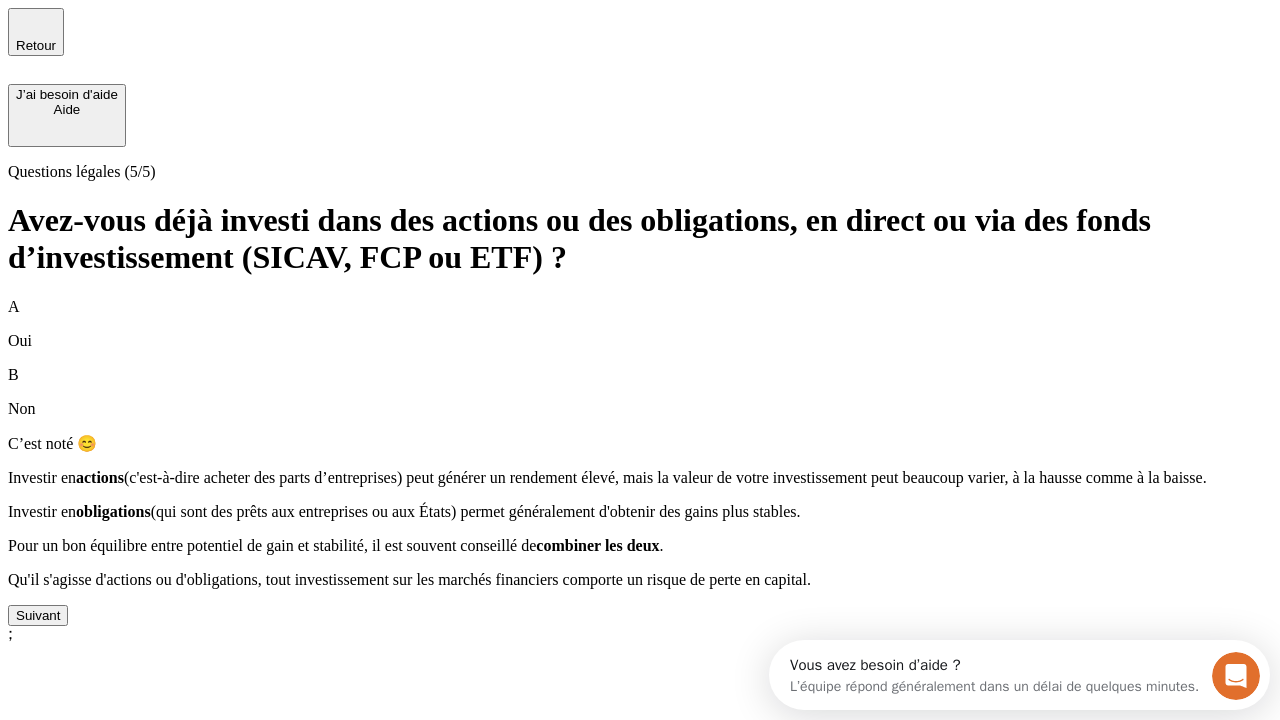 click on "Suivant" at bounding box center [38, 615] 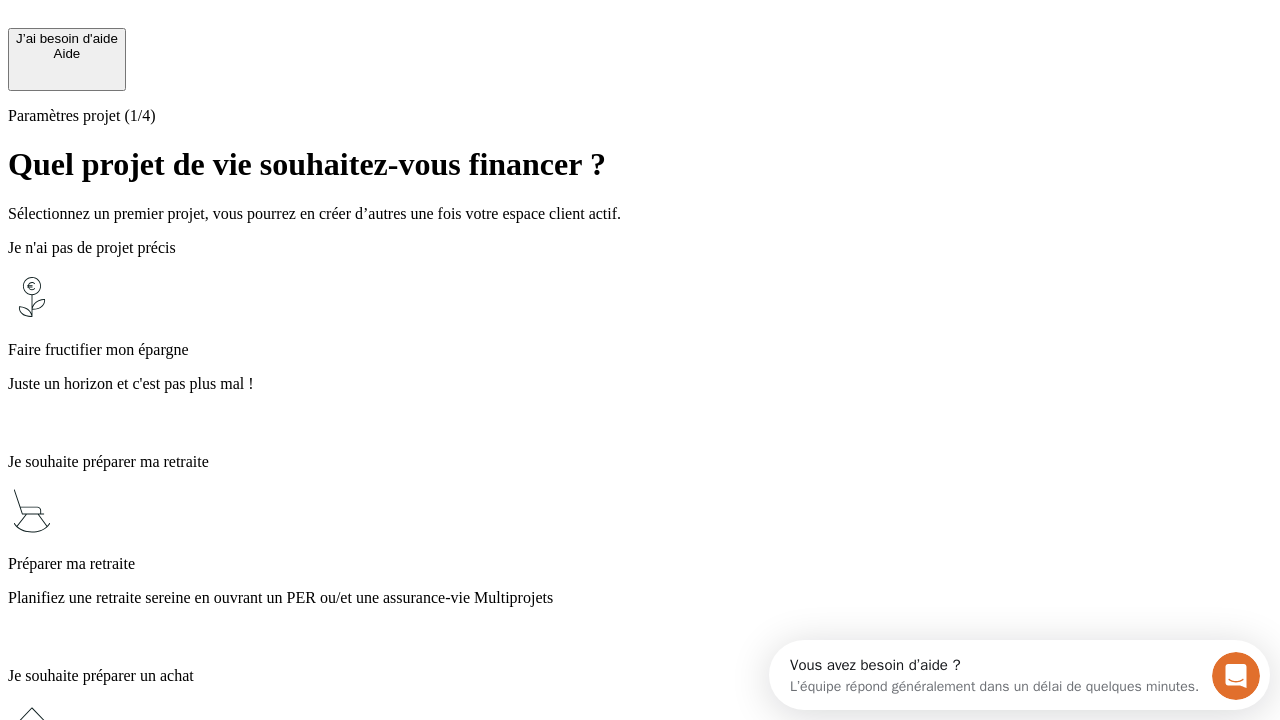 click on "Notre fonds en euros 100% garanti est la solution idéale pour vos projets à court terme dont l’horizon est inférieur à 3 ans." at bounding box center [640, 1732] 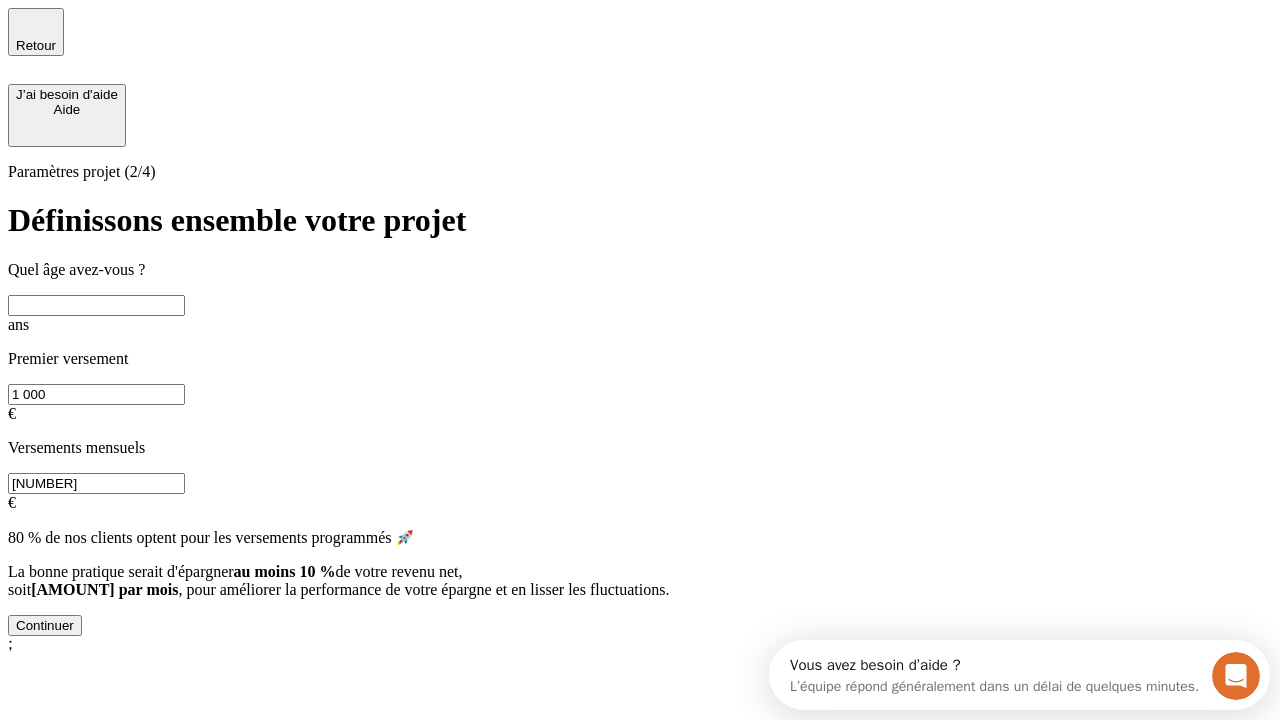 click at bounding box center [96, 305] 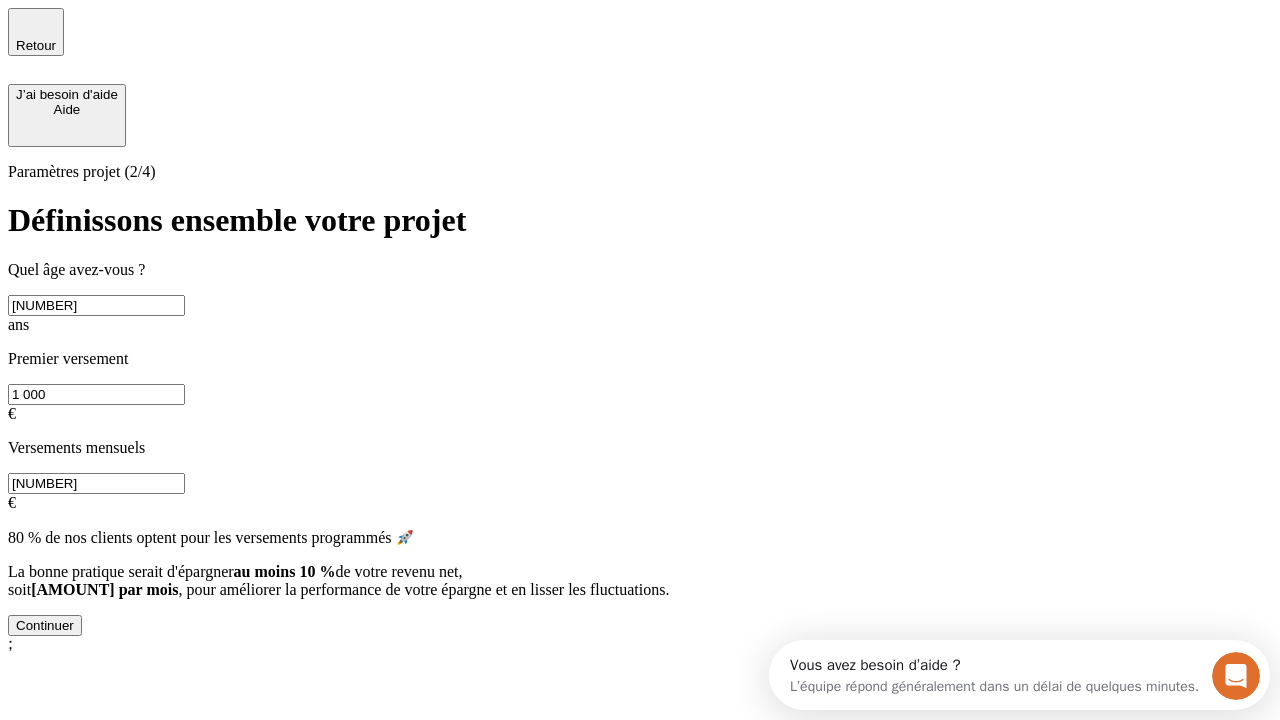 type on "[NUMBER]" 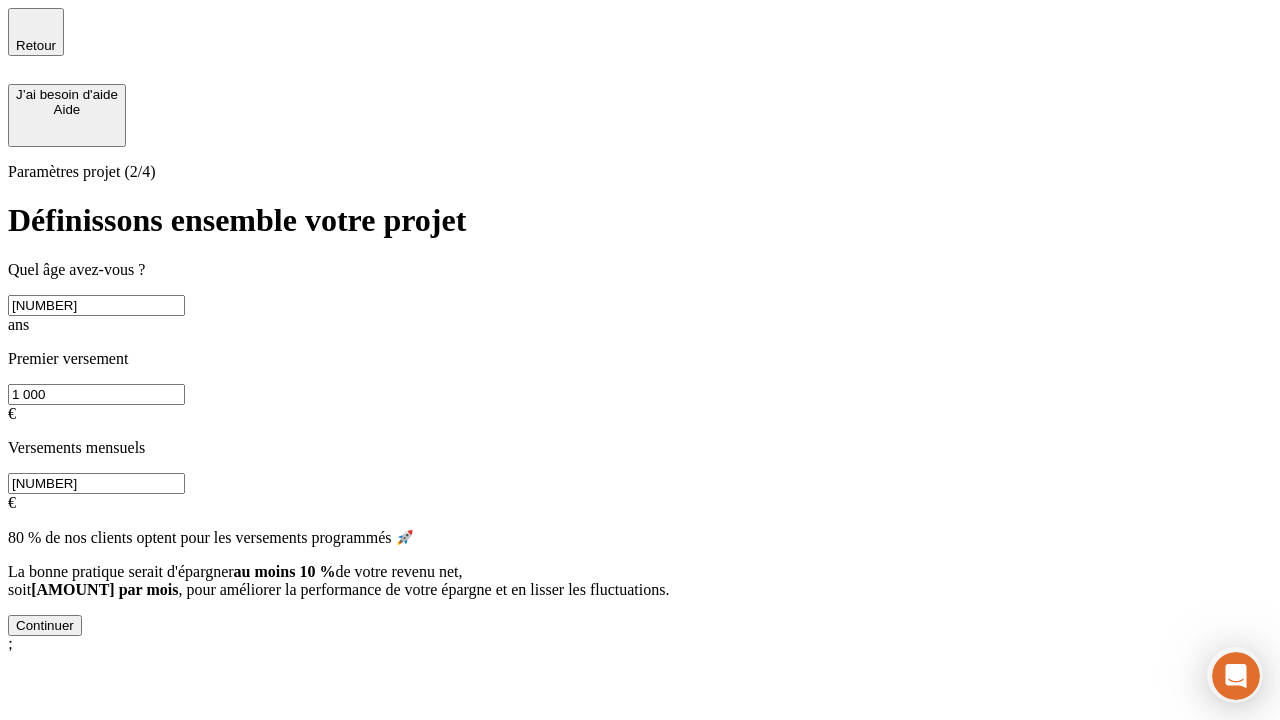 type on "[NUMBER]" 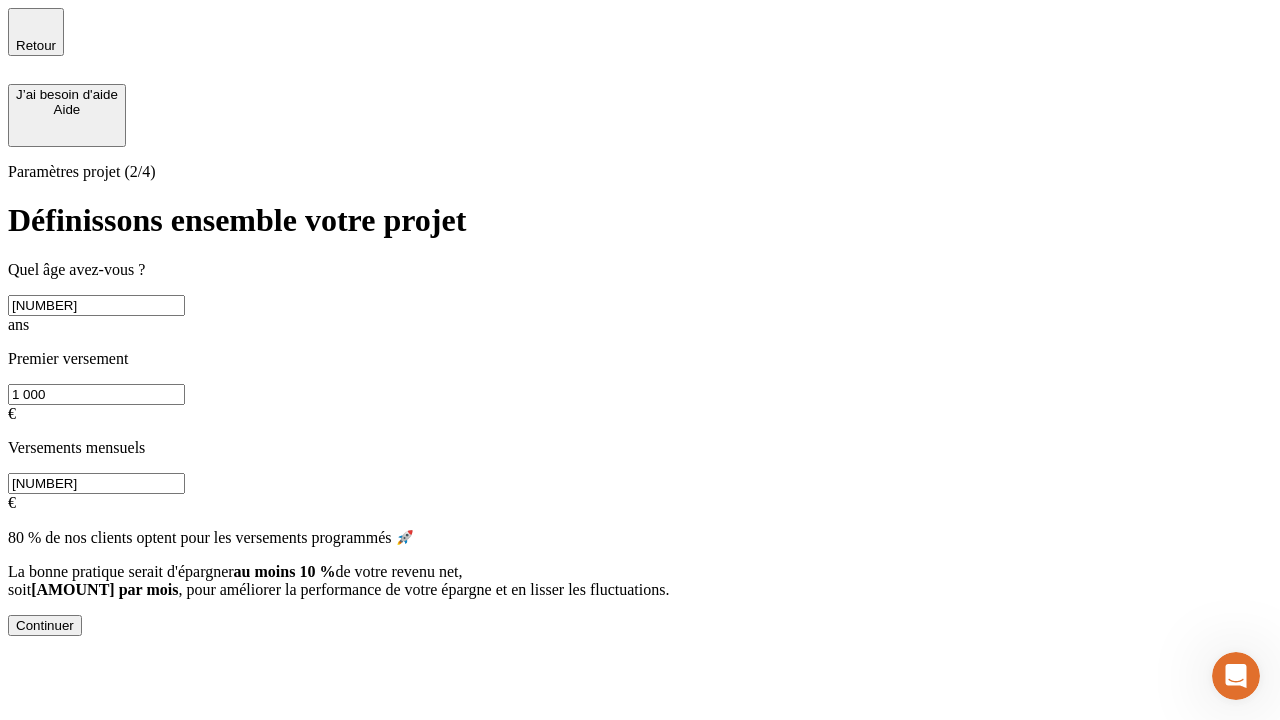scroll, scrollTop: 0, scrollLeft: 0, axis: both 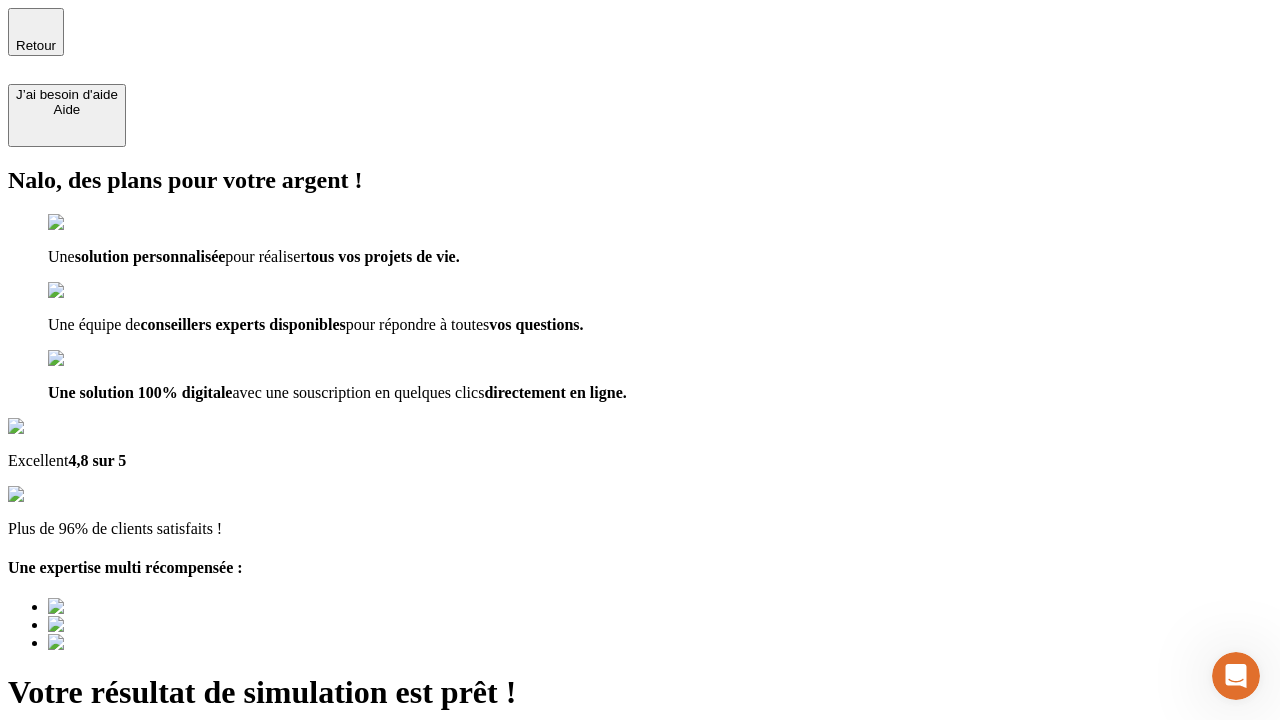 click on "Découvrir ma simulation" at bounding box center (87, 797) 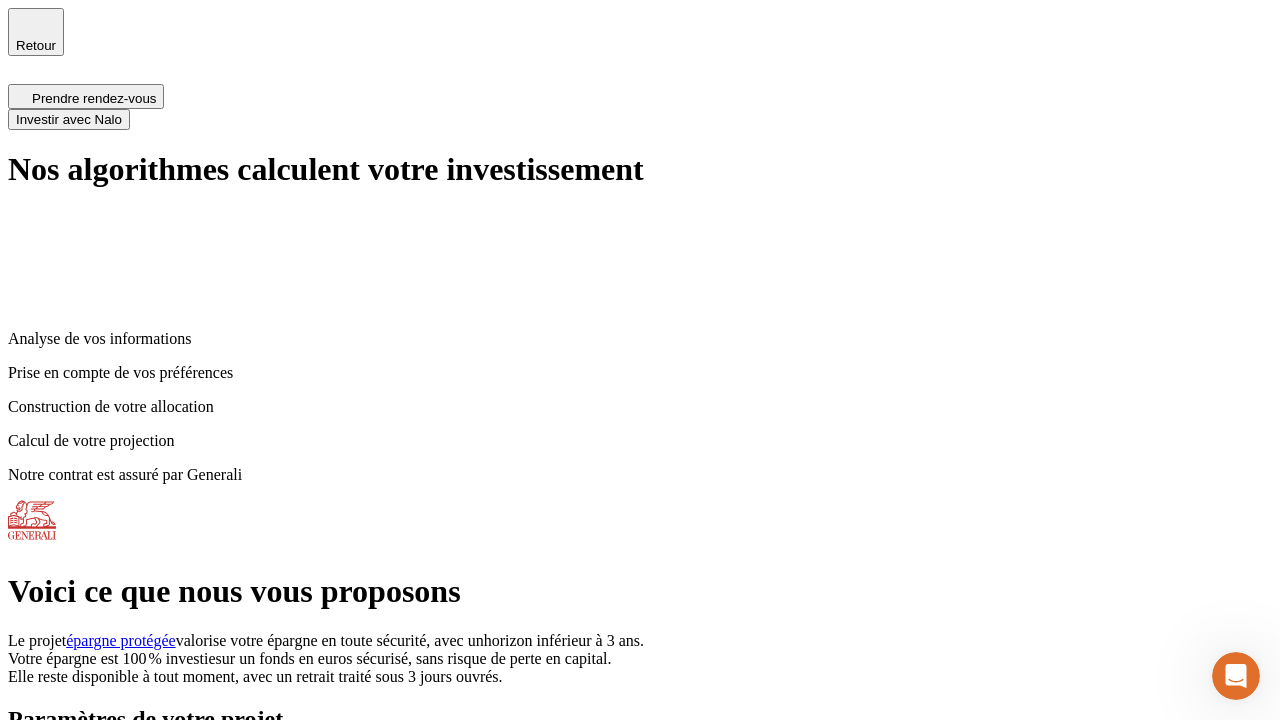 scroll, scrollTop: 8, scrollLeft: 0, axis: vertical 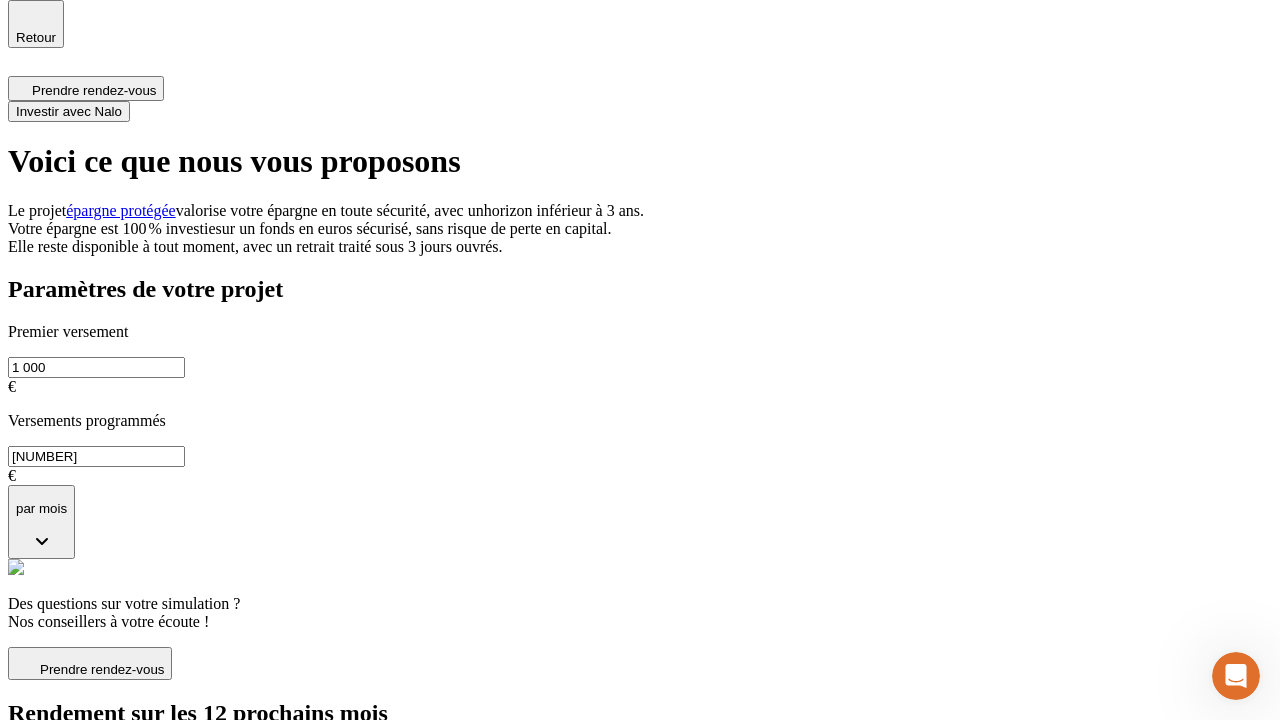 click on "Investir avec Nalo" at bounding box center (69, 111) 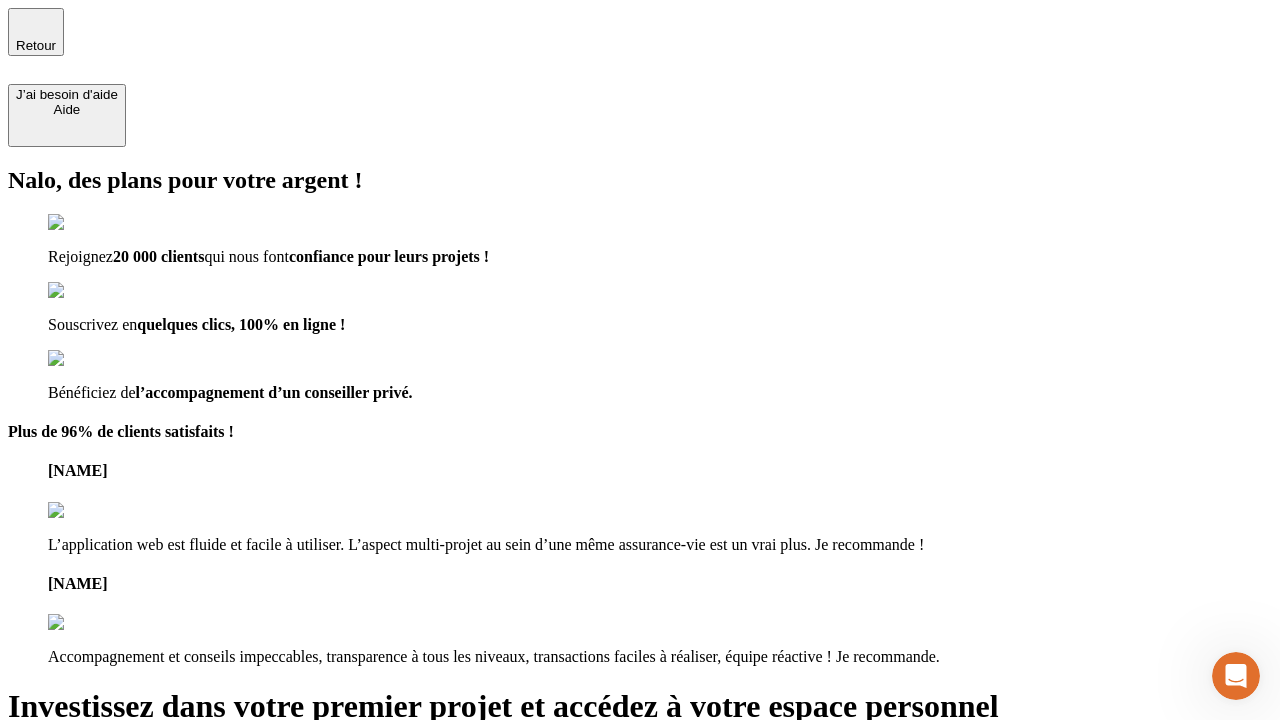 type on "testplaywright-john-euro-funds-1@[EXAMPLE.COM]" 